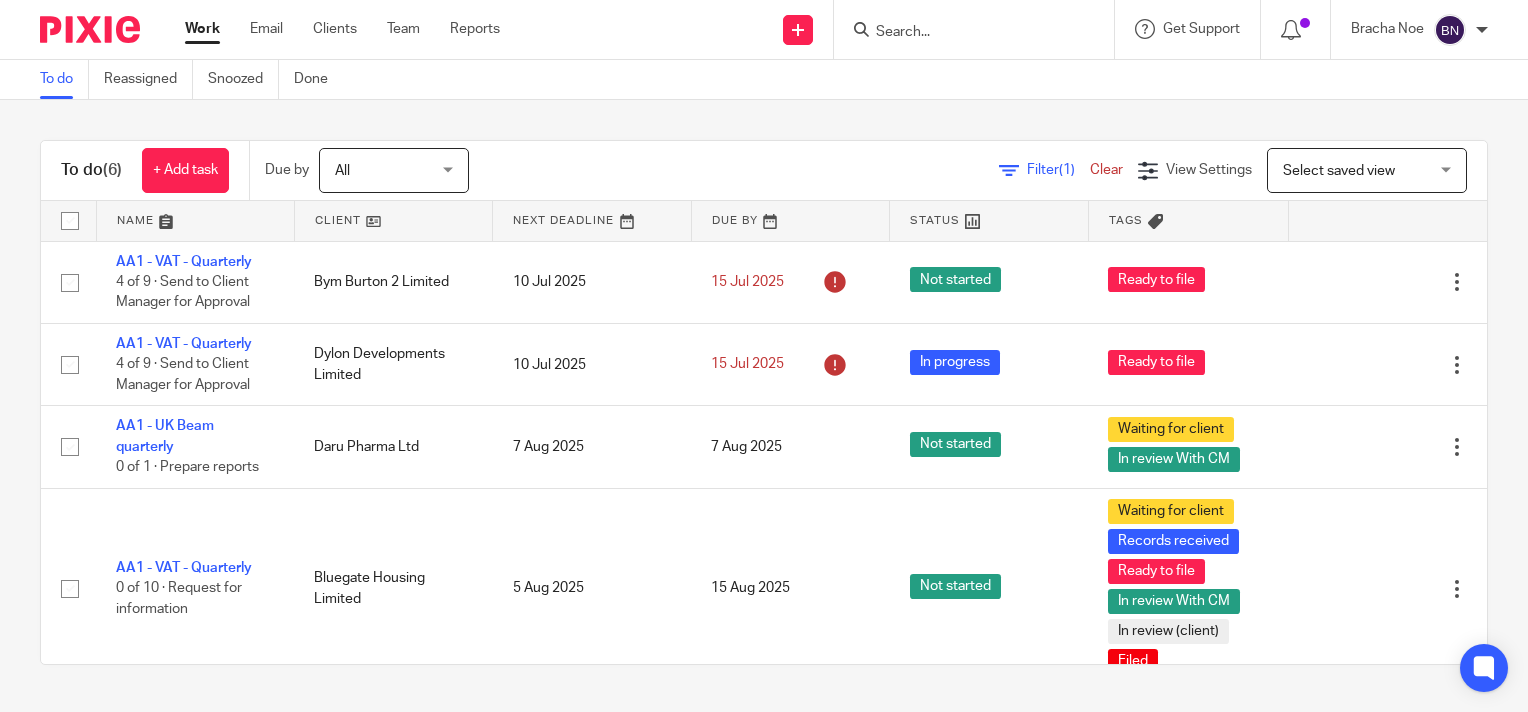 scroll, scrollTop: 0, scrollLeft: 0, axis: both 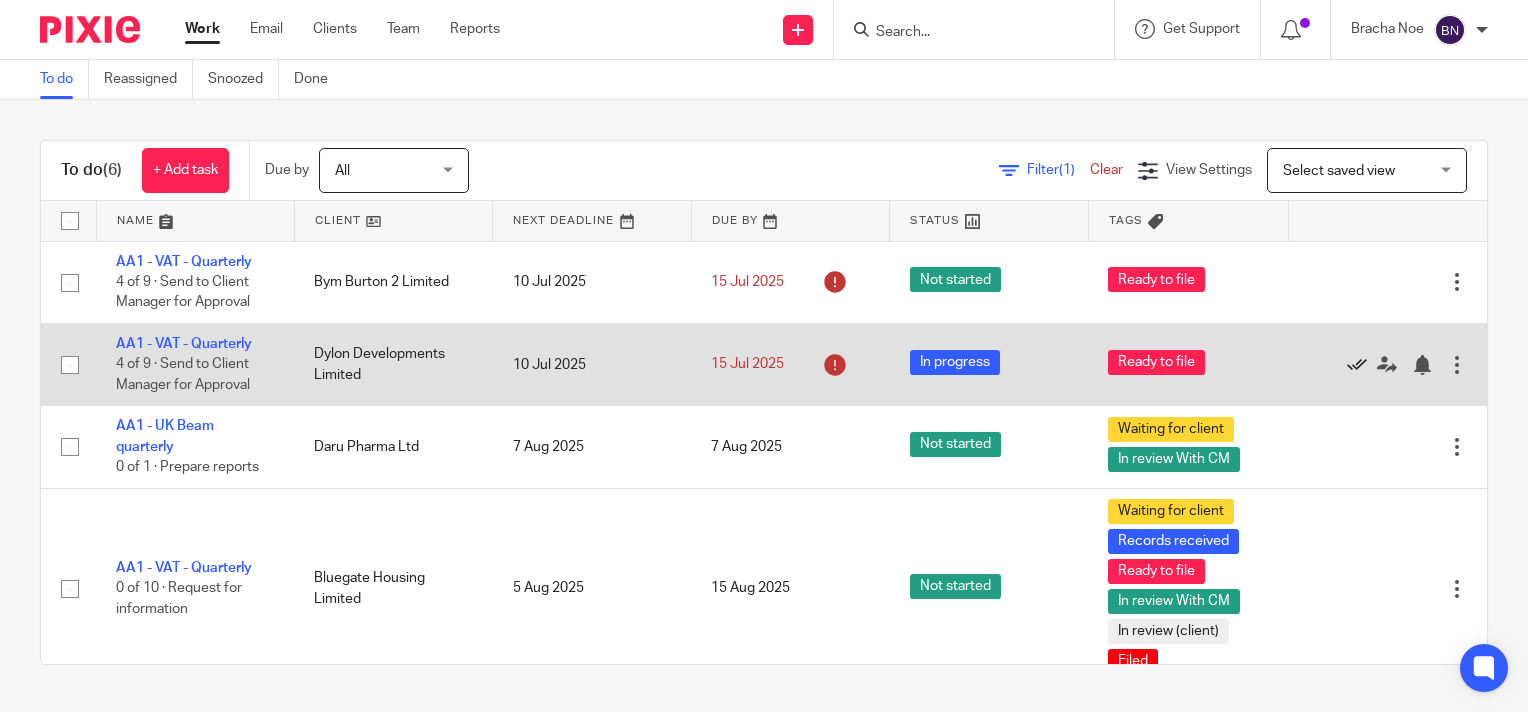 click at bounding box center [1357, 365] 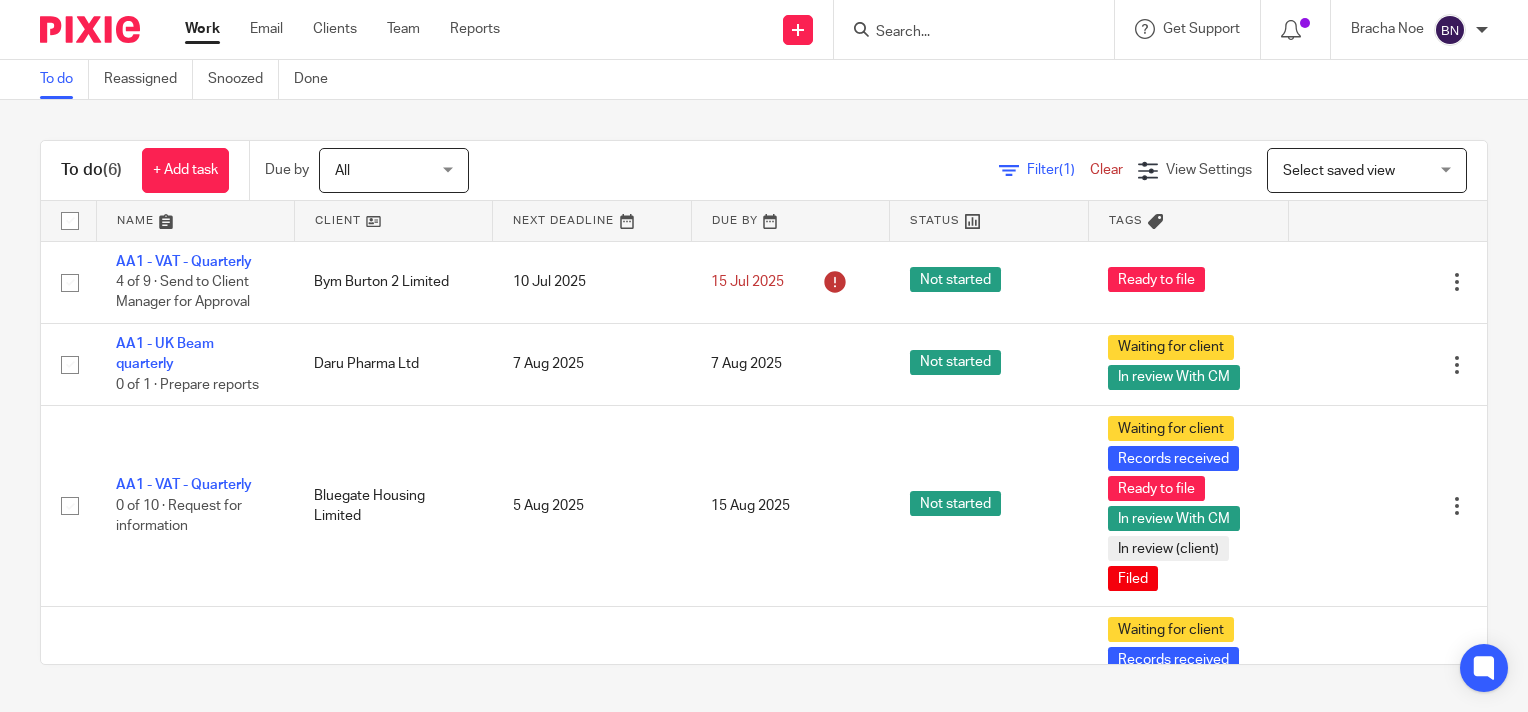 click at bounding box center [964, 33] 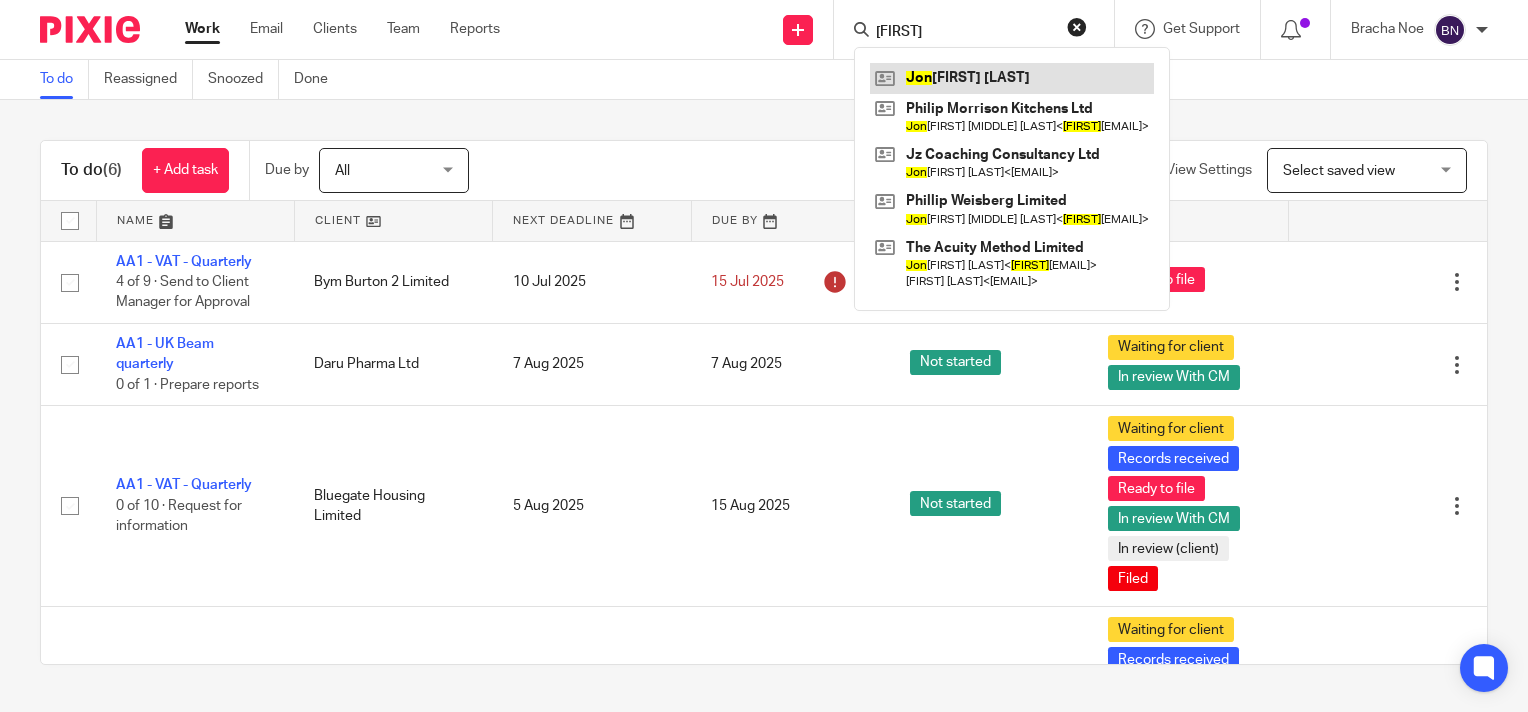 type on "jon" 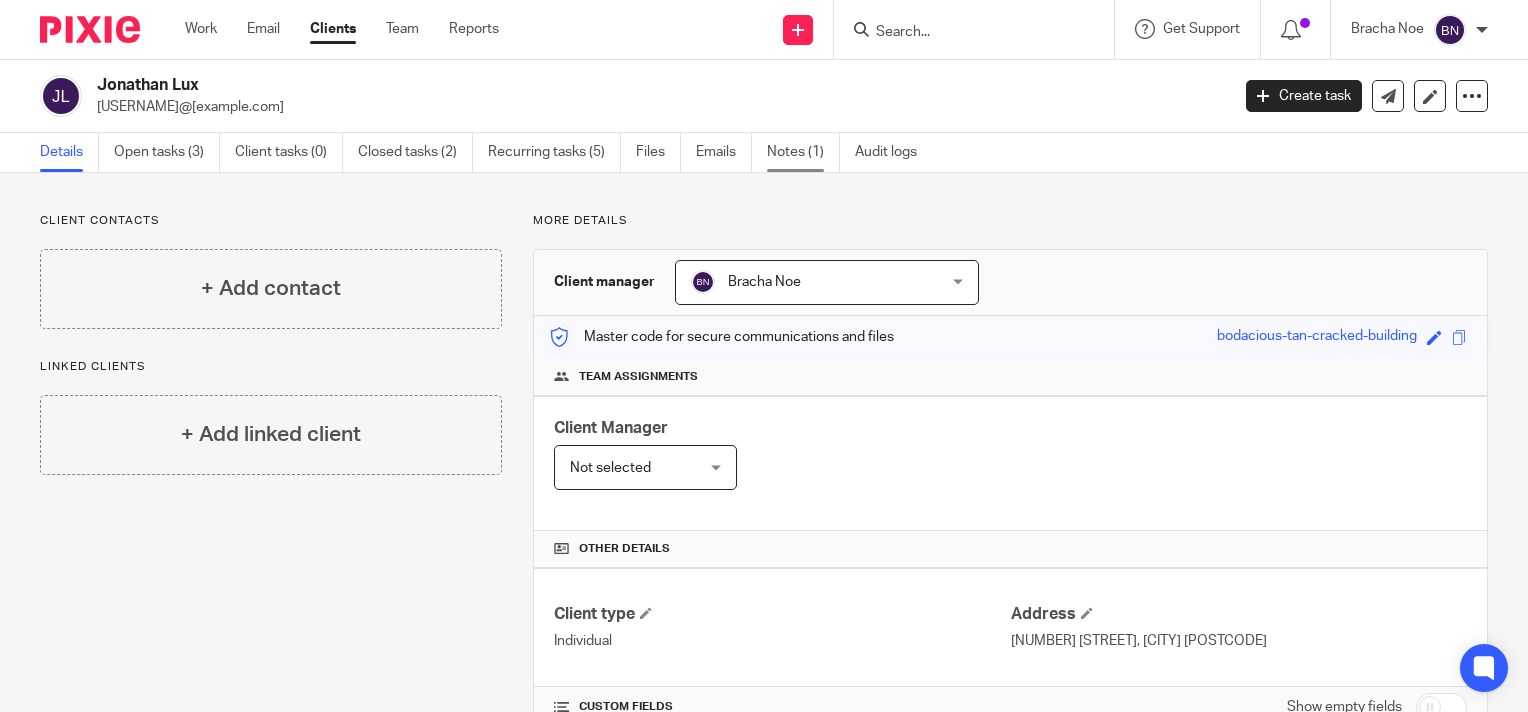 scroll, scrollTop: 0, scrollLeft: 0, axis: both 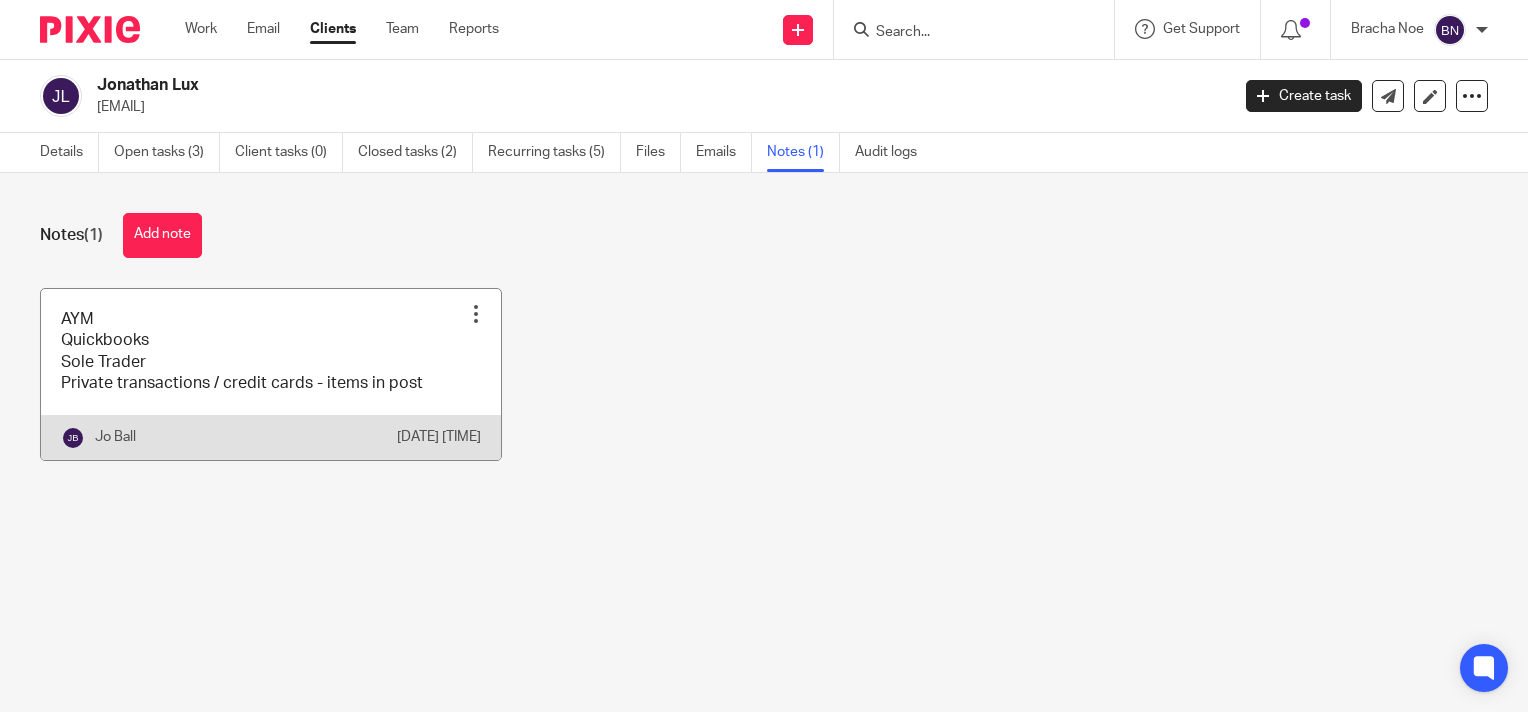 click at bounding box center (271, 374) 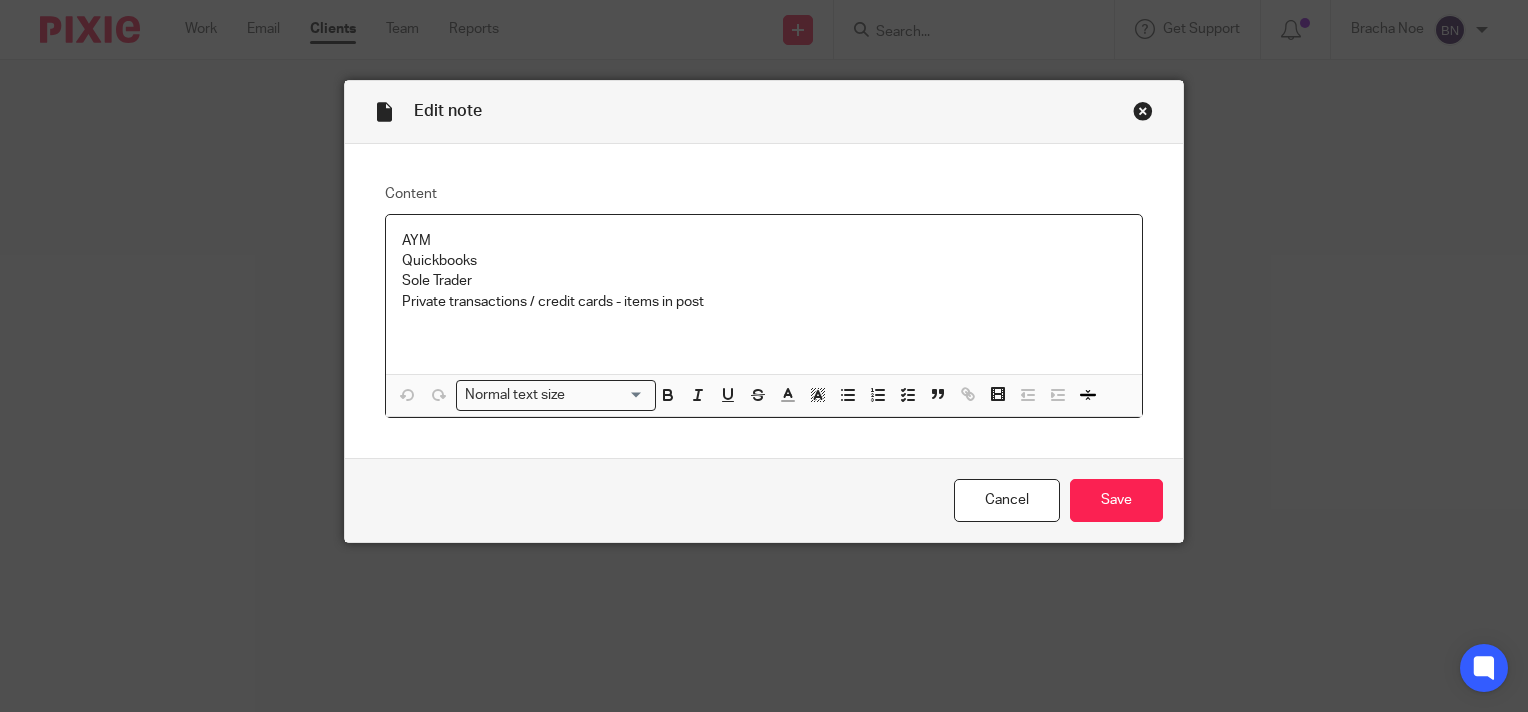 scroll, scrollTop: 0, scrollLeft: 0, axis: both 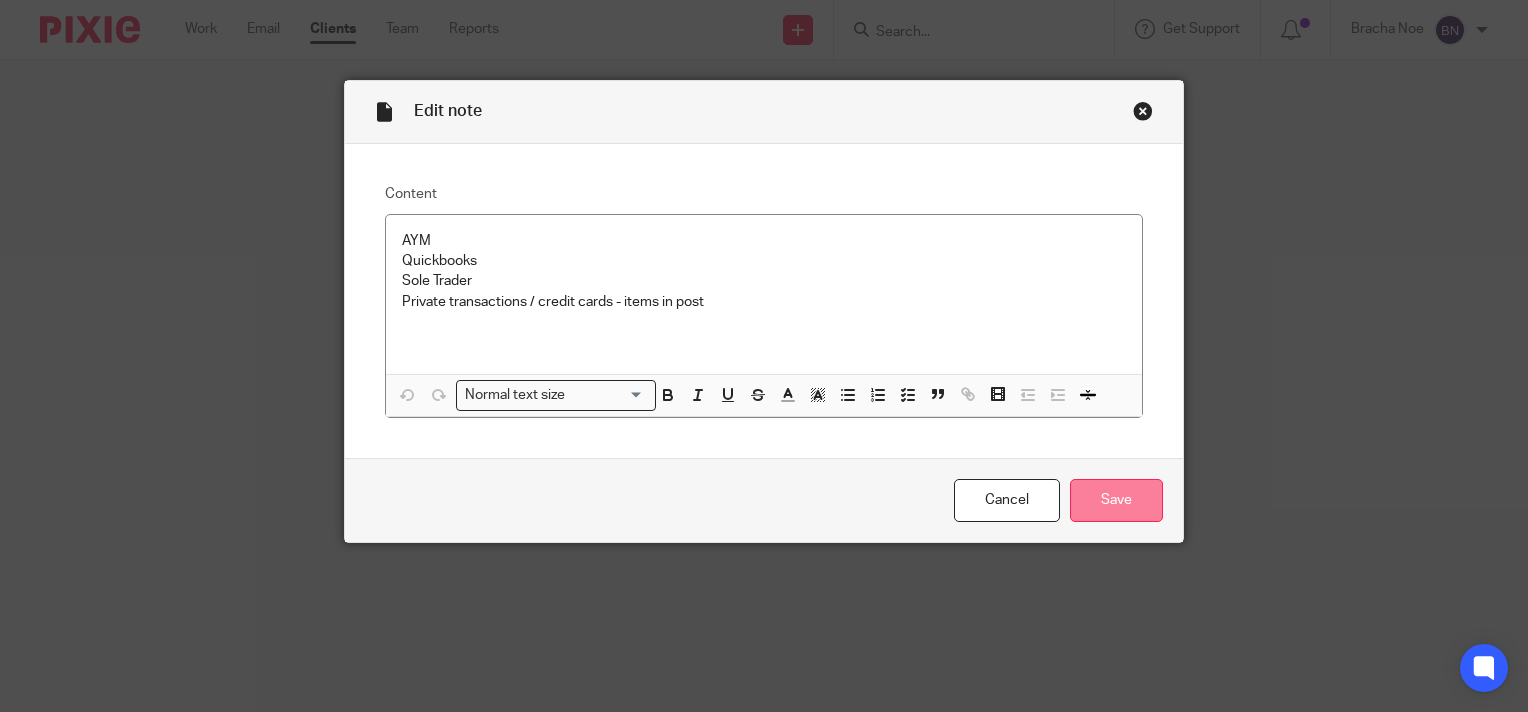 click on "Save" at bounding box center [1116, 500] 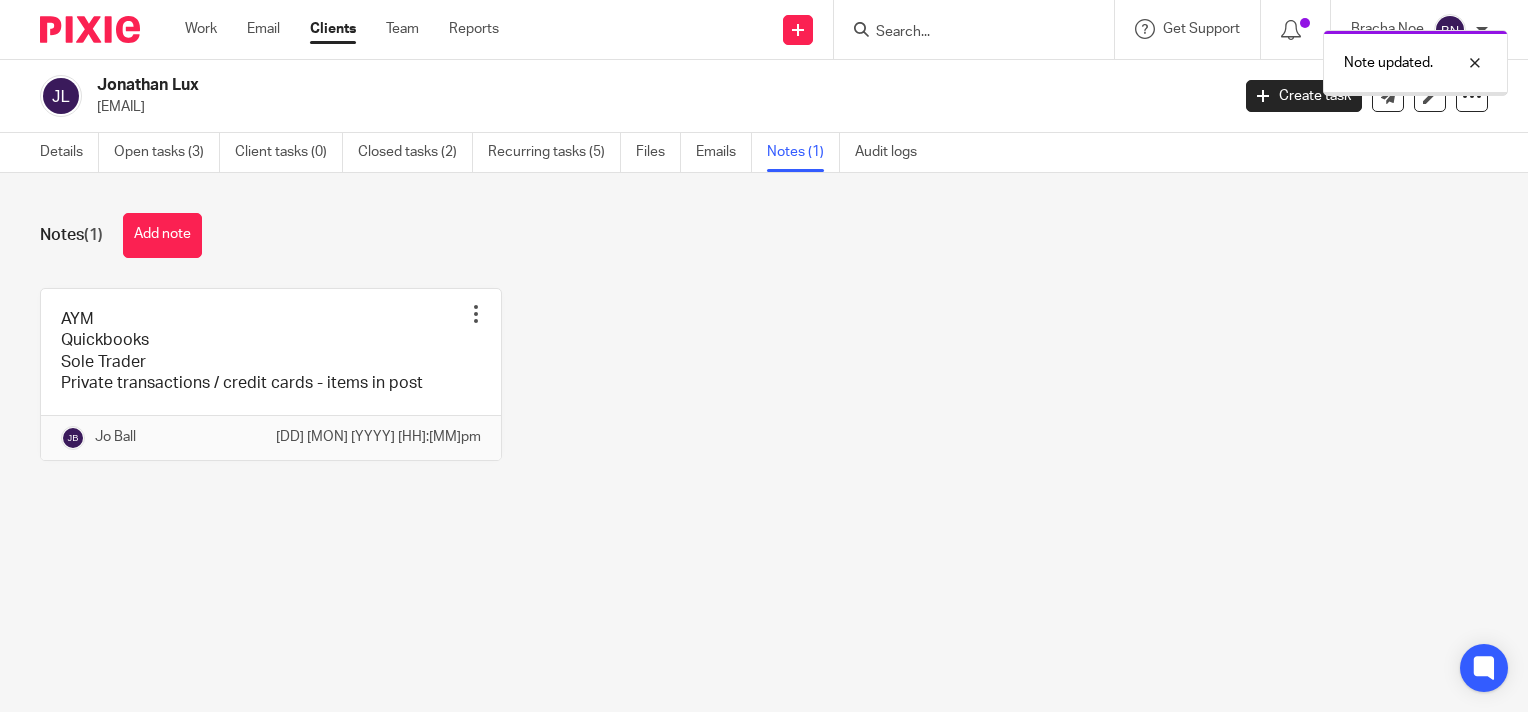 scroll, scrollTop: 0, scrollLeft: 0, axis: both 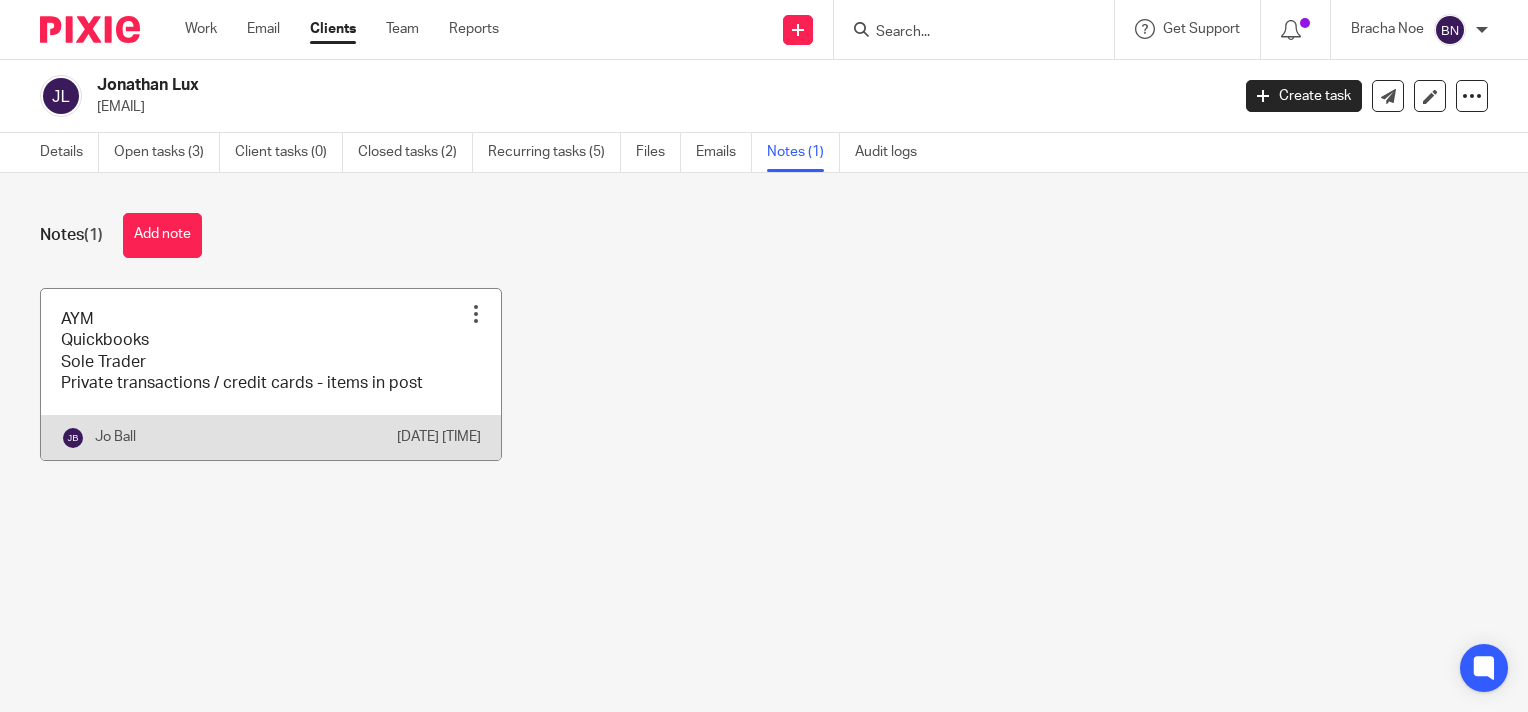 click at bounding box center (271, 374) 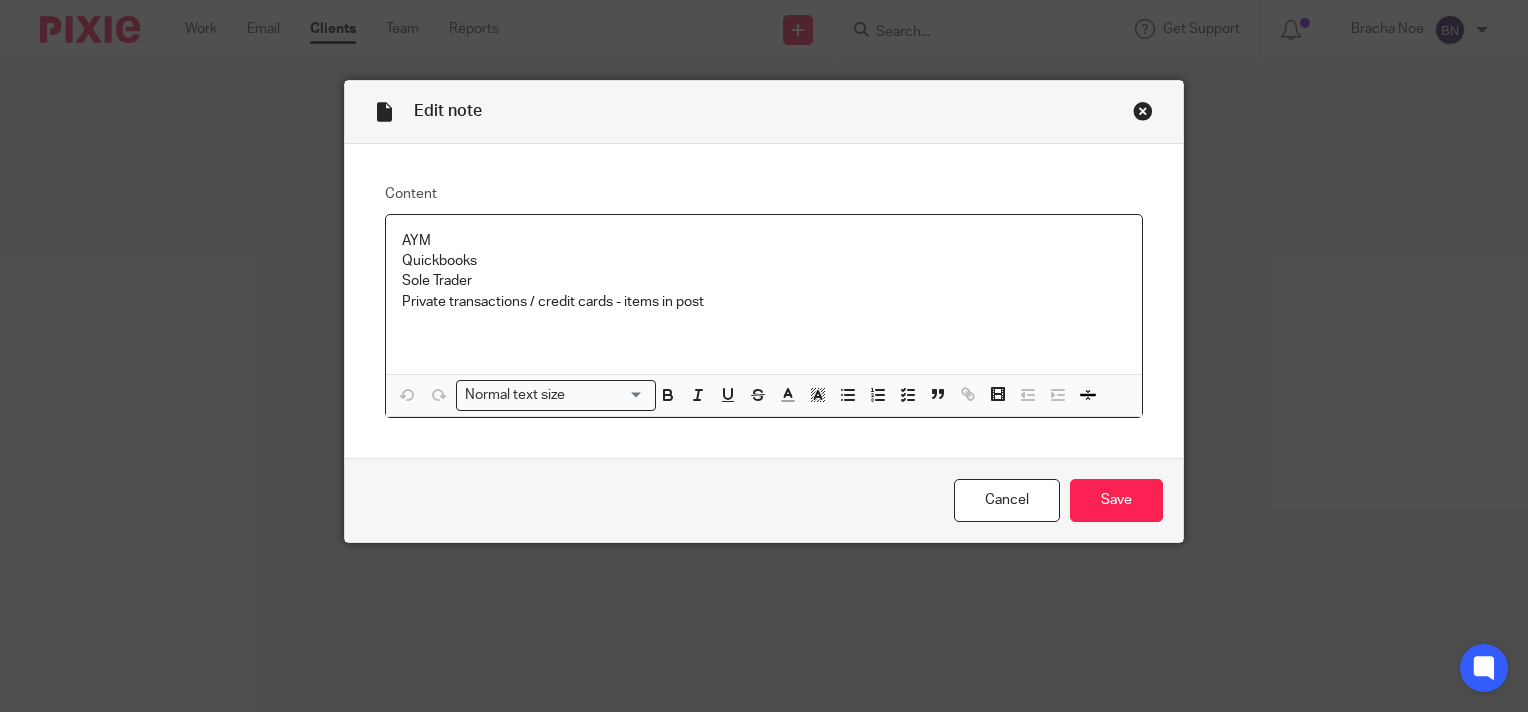 scroll, scrollTop: 0, scrollLeft: 0, axis: both 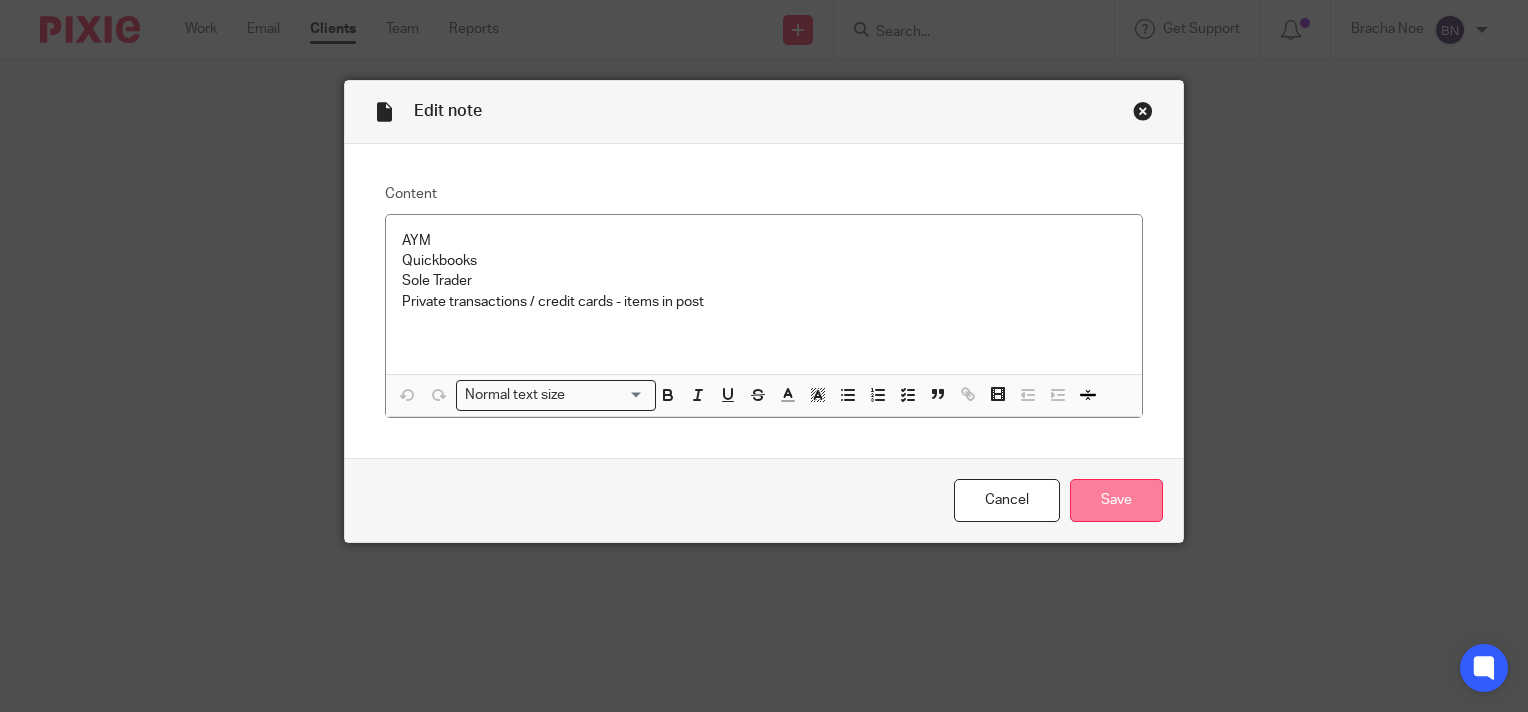 click on "Save" at bounding box center (1116, 500) 